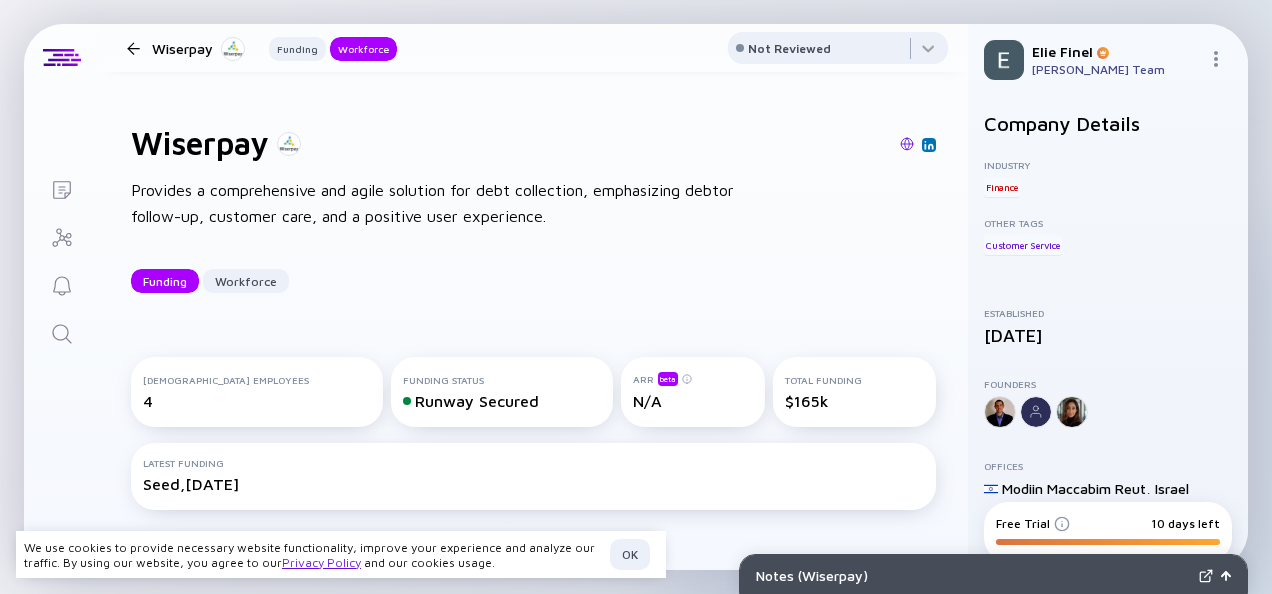 scroll, scrollTop: 0, scrollLeft: 0, axis: both 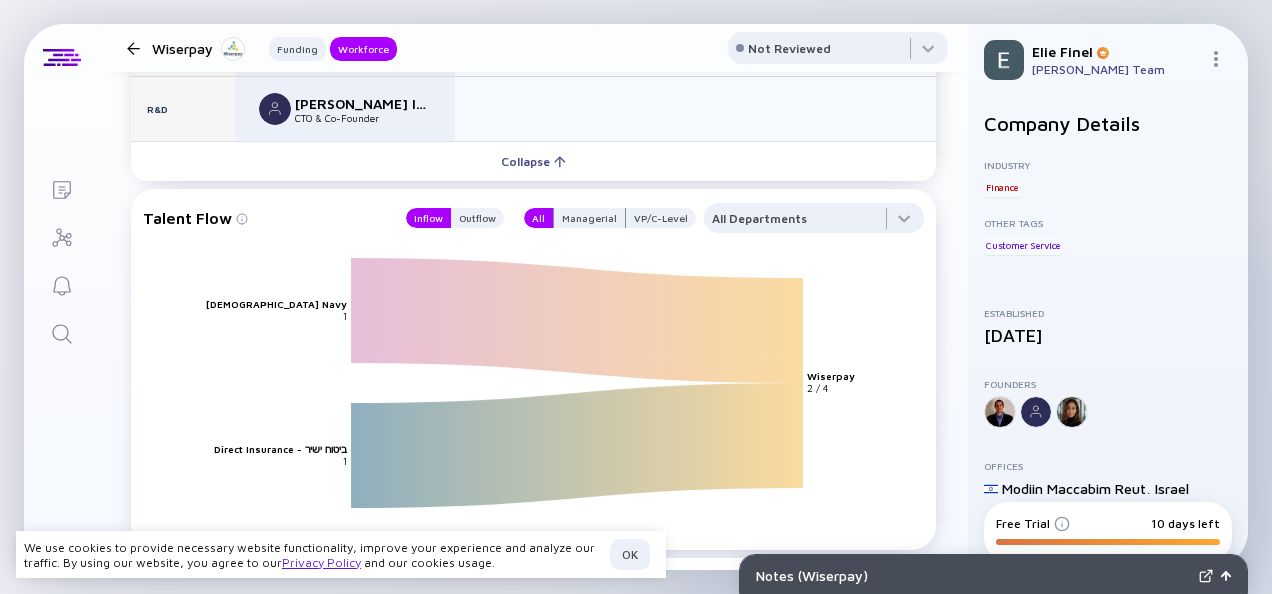 click at bounding box center (133, 48) 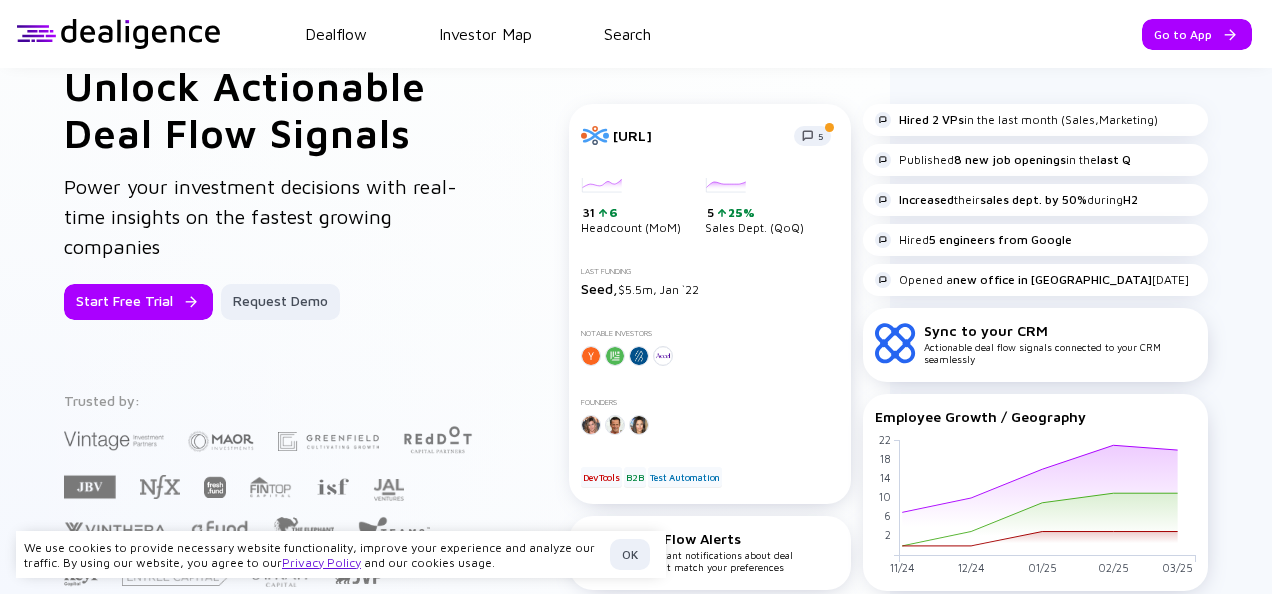scroll, scrollTop: 0, scrollLeft: 0, axis: both 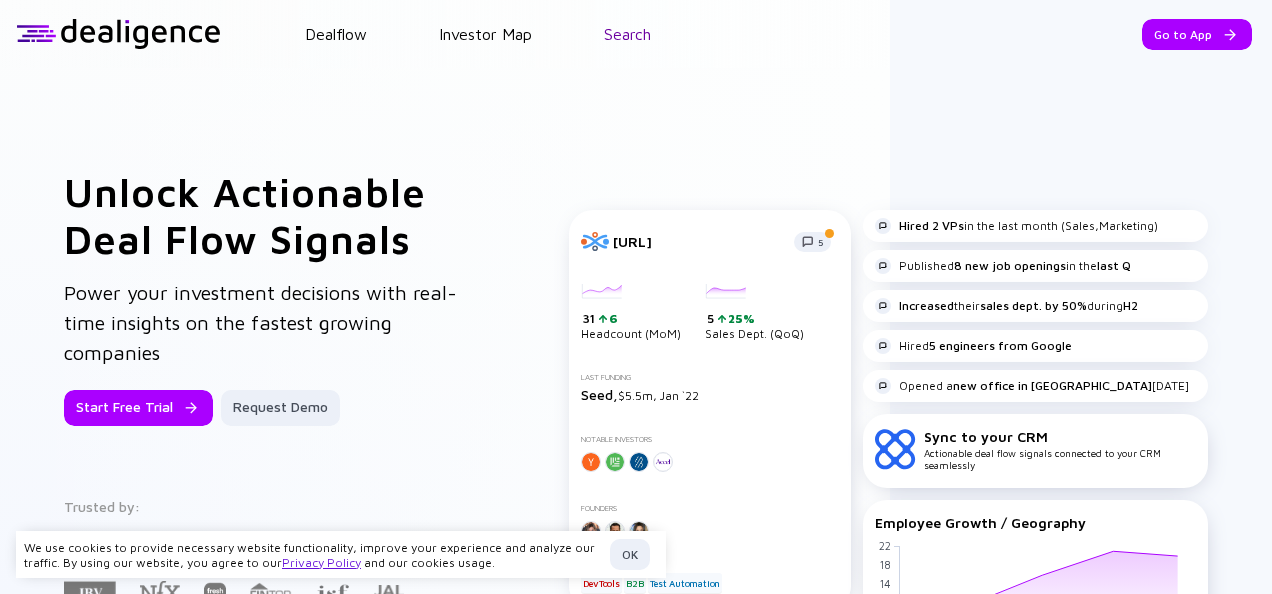 click on "Search" at bounding box center [627, 34] 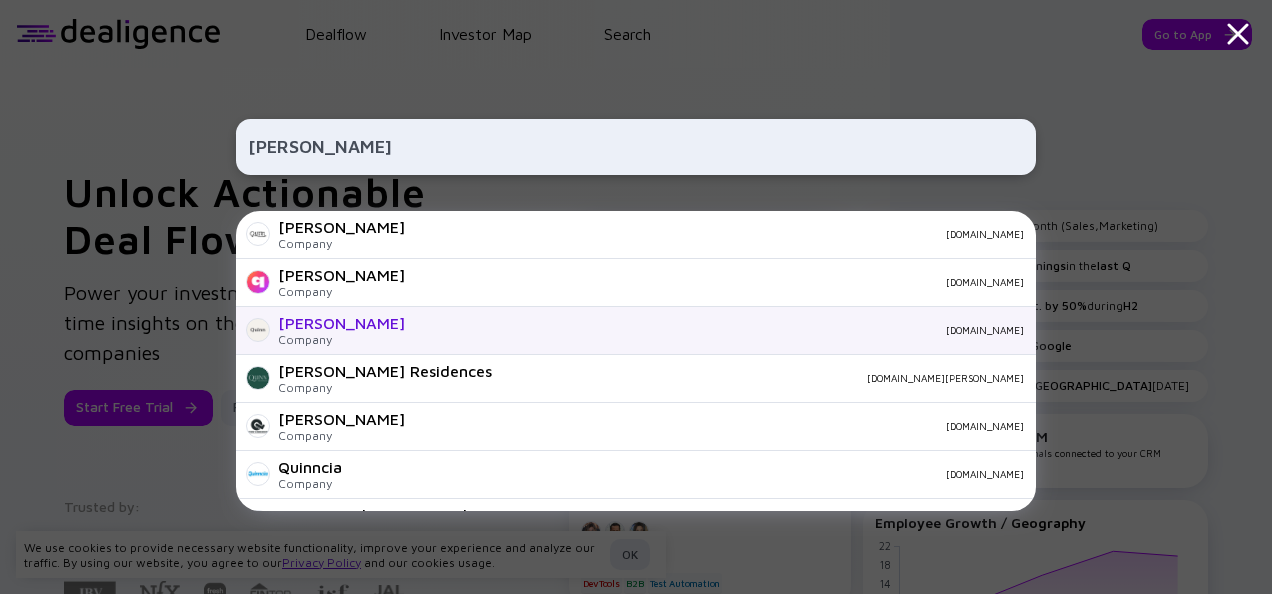 type on "Quinn" 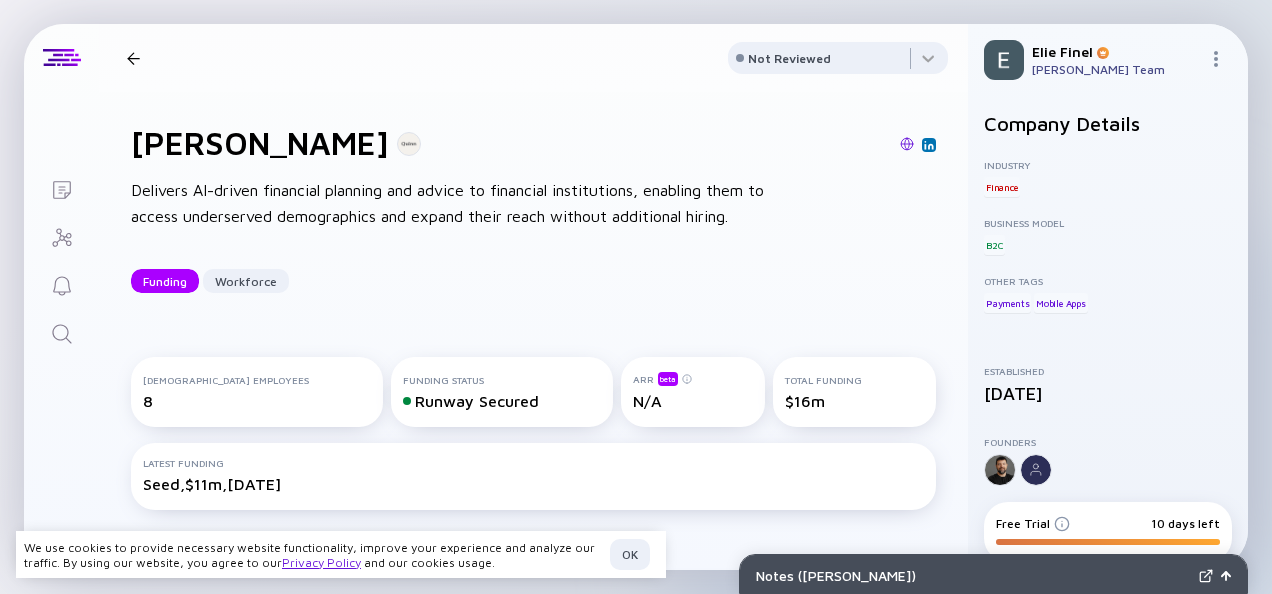 click at bounding box center [907, 144] 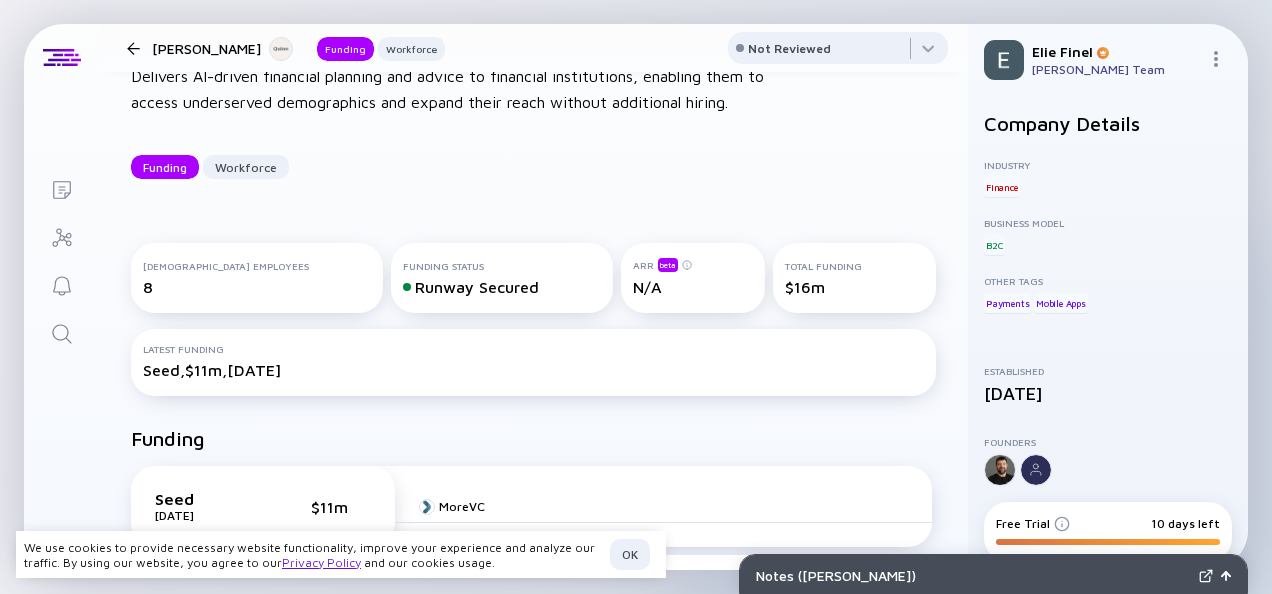 scroll, scrollTop: 0, scrollLeft: 0, axis: both 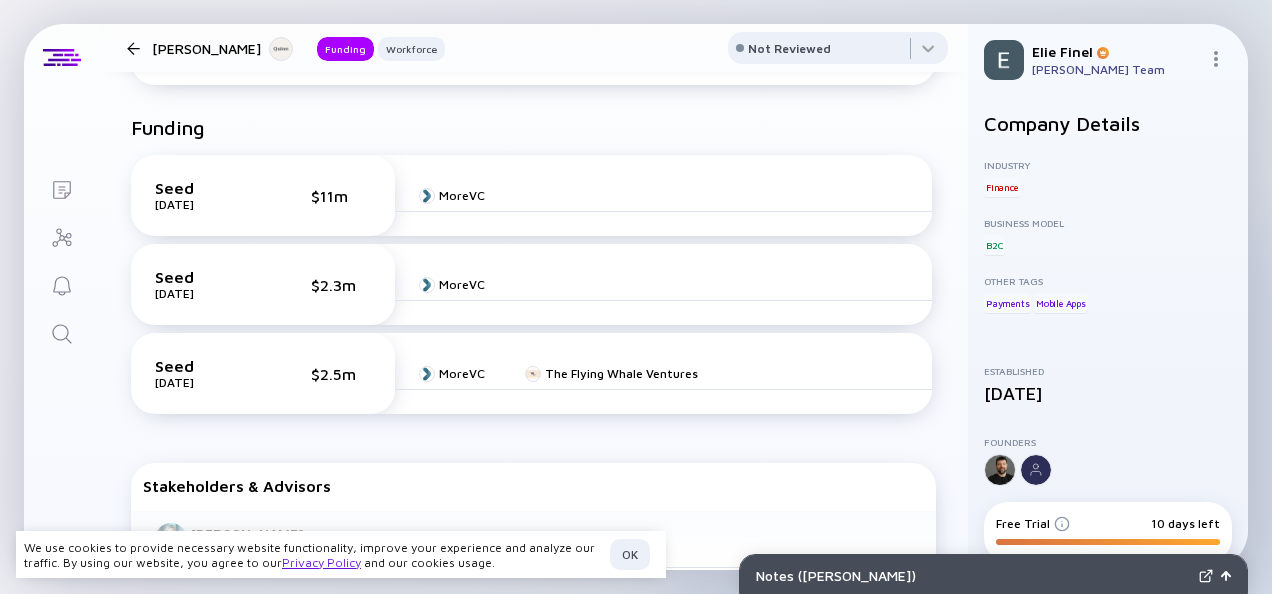 click on "MoreVC" at bounding box center (663, 196) 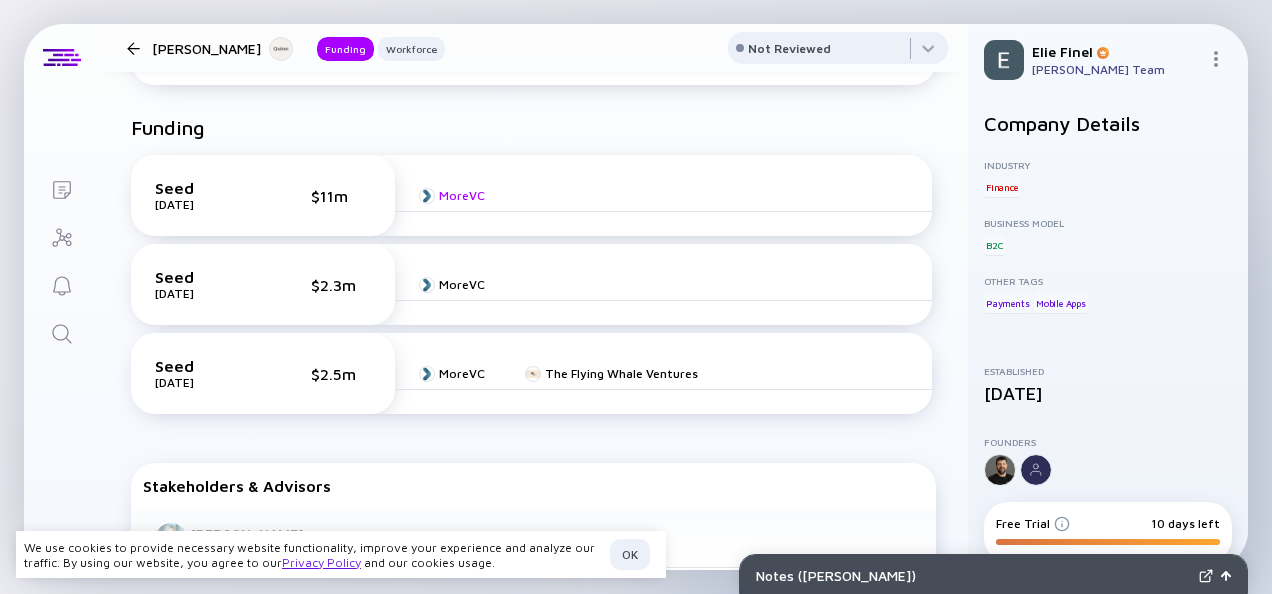 click at bounding box center (427, 196) 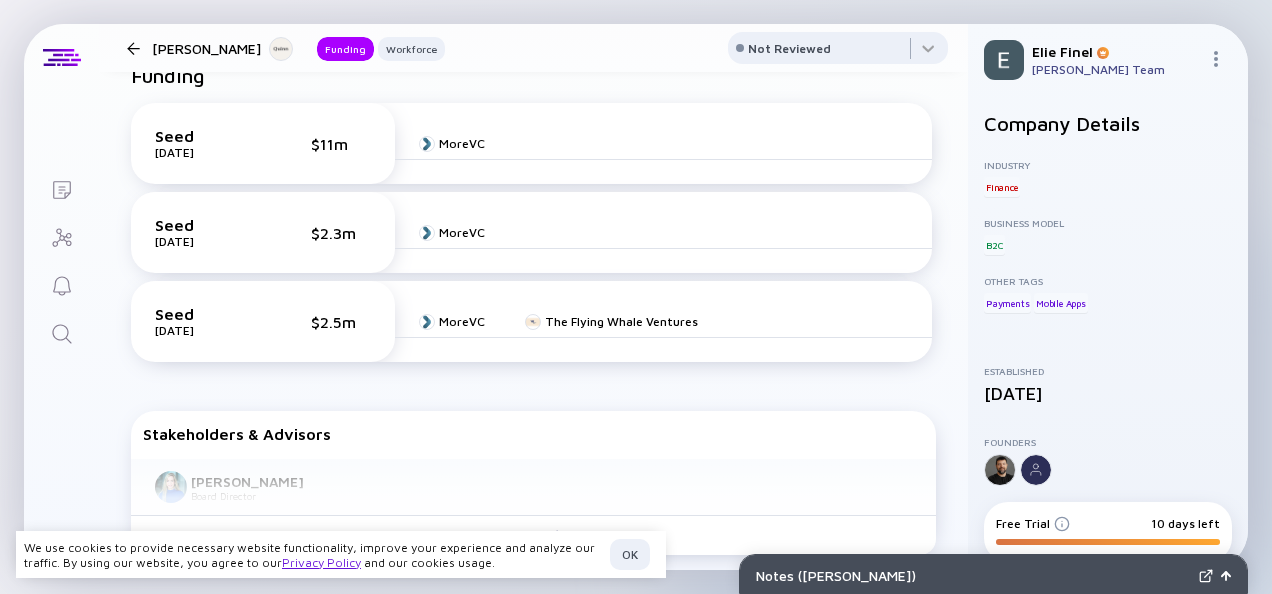 scroll, scrollTop: 475, scrollLeft: 0, axis: vertical 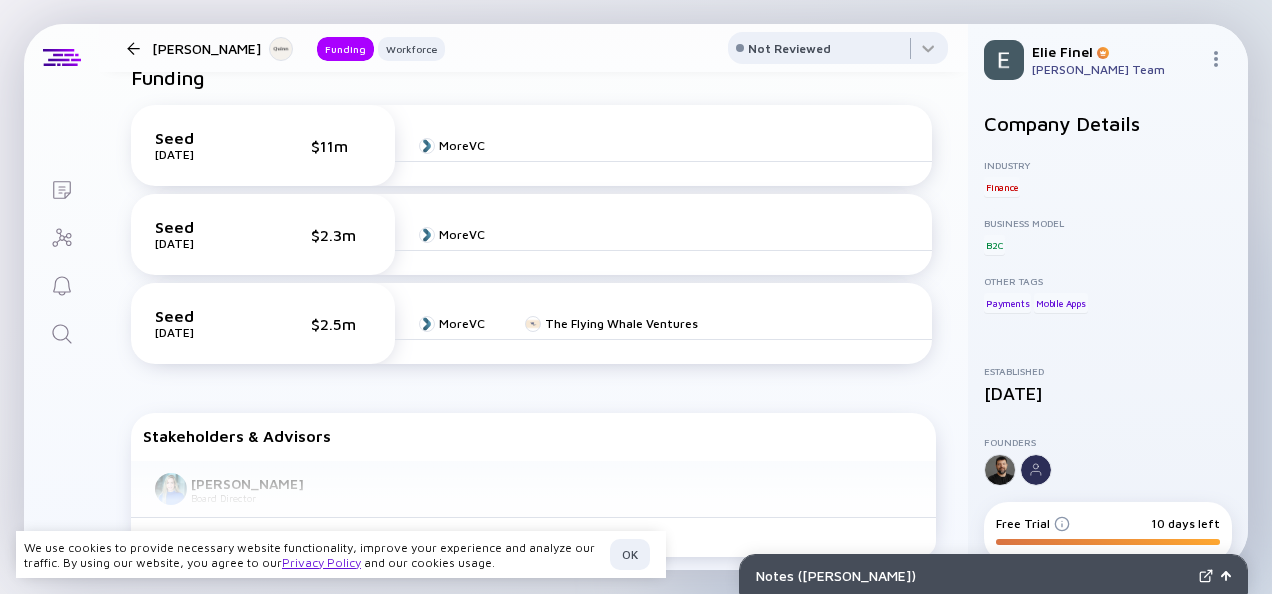 click on "Seed   Jun 2025   $11m MoreVC Seed   Apr 2023   $2.3m MoreVC Seed   Jan 2022   $2.5m MoreVC The Flying Whale Ventures" at bounding box center [533, 239] 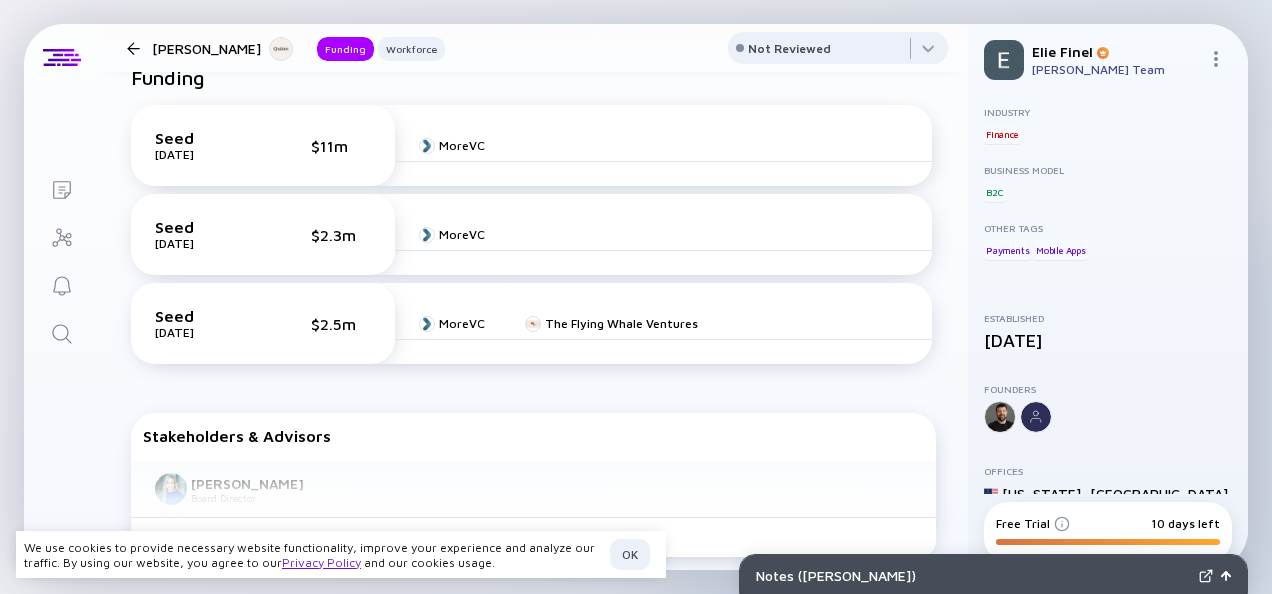 scroll, scrollTop: 55, scrollLeft: 0, axis: vertical 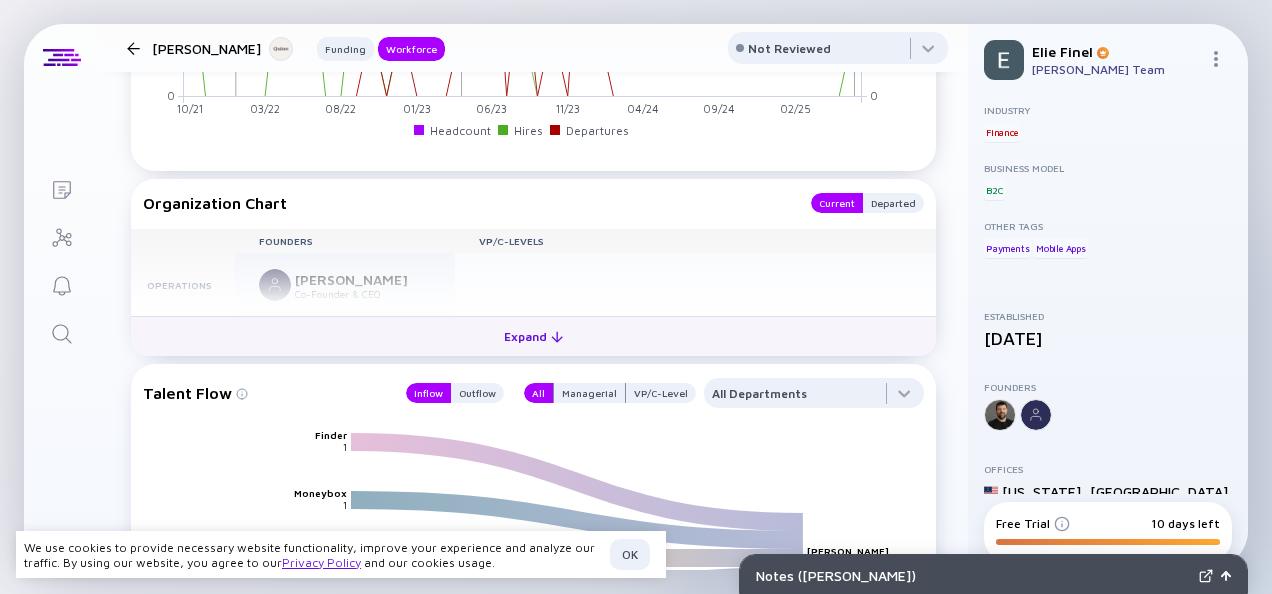 click at bounding box center (557, 337) 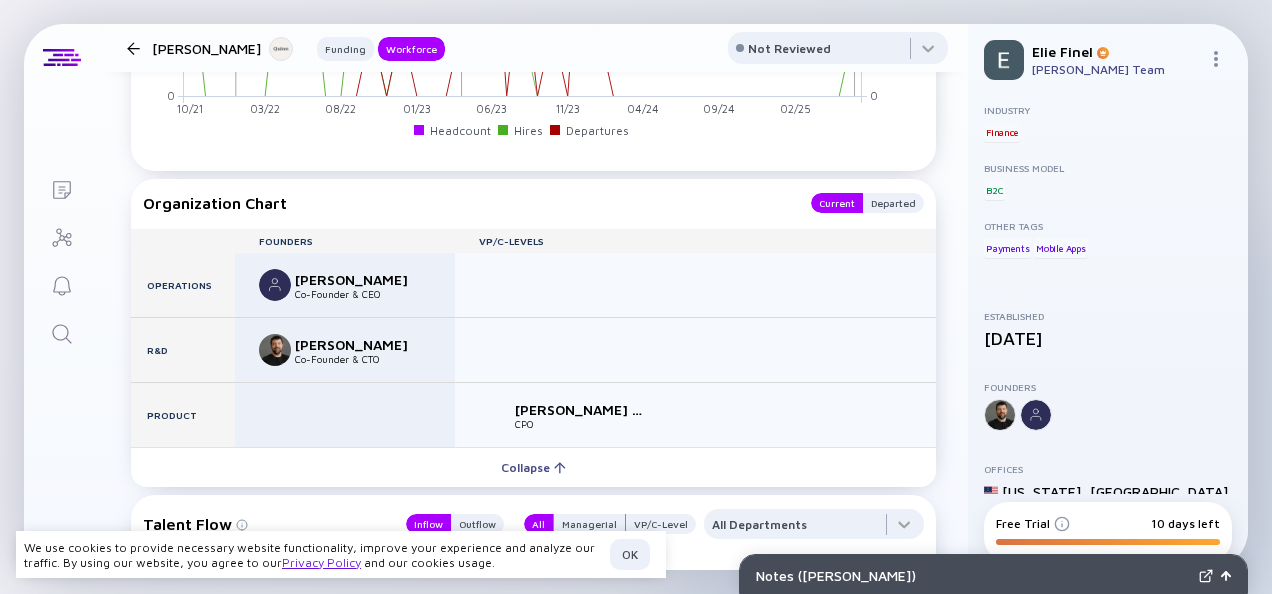 scroll, scrollTop: 0, scrollLeft: 0, axis: both 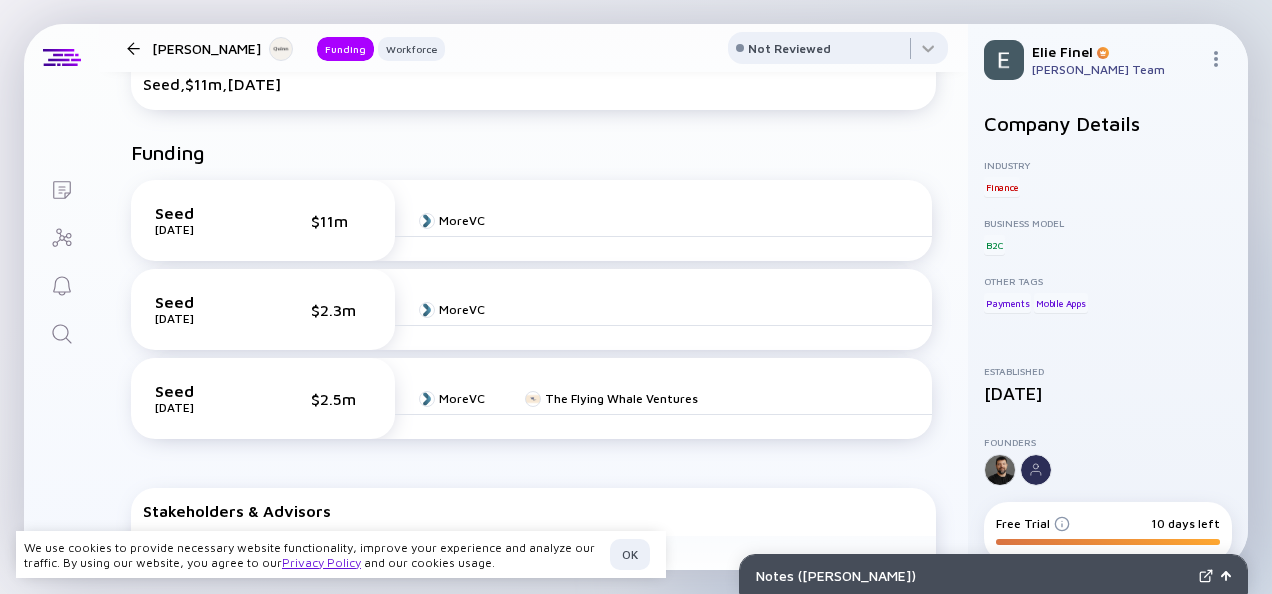 click on "$2.5m" at bounding box center [341, 399] 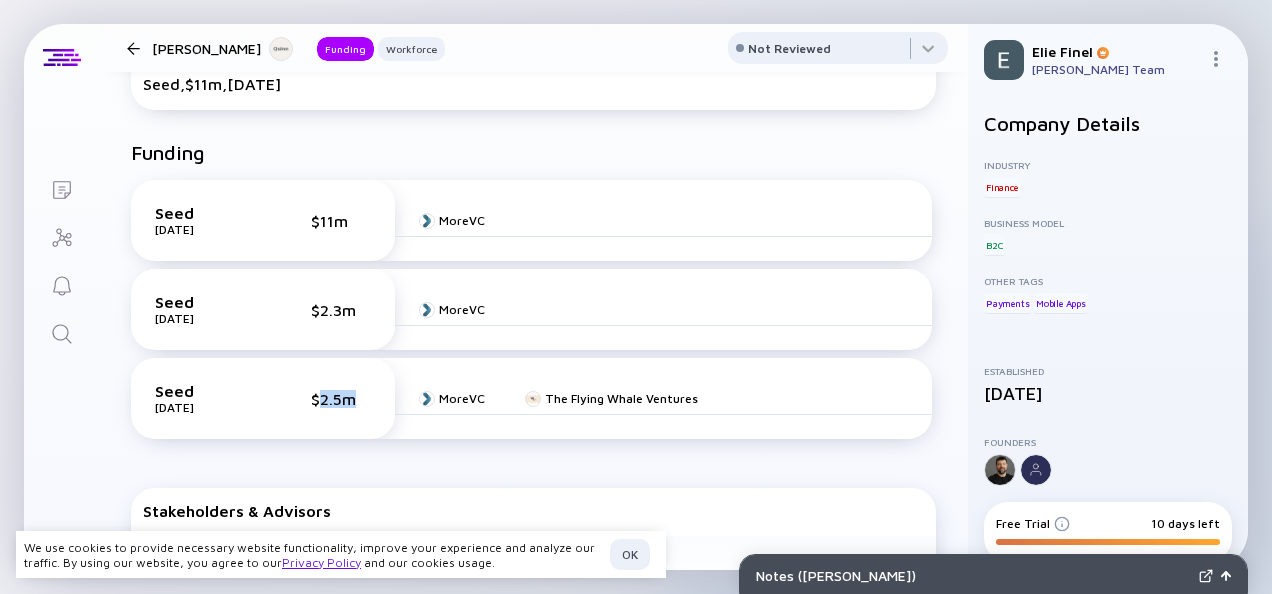 click on "$2.5m" at bounding box center [341, 399] 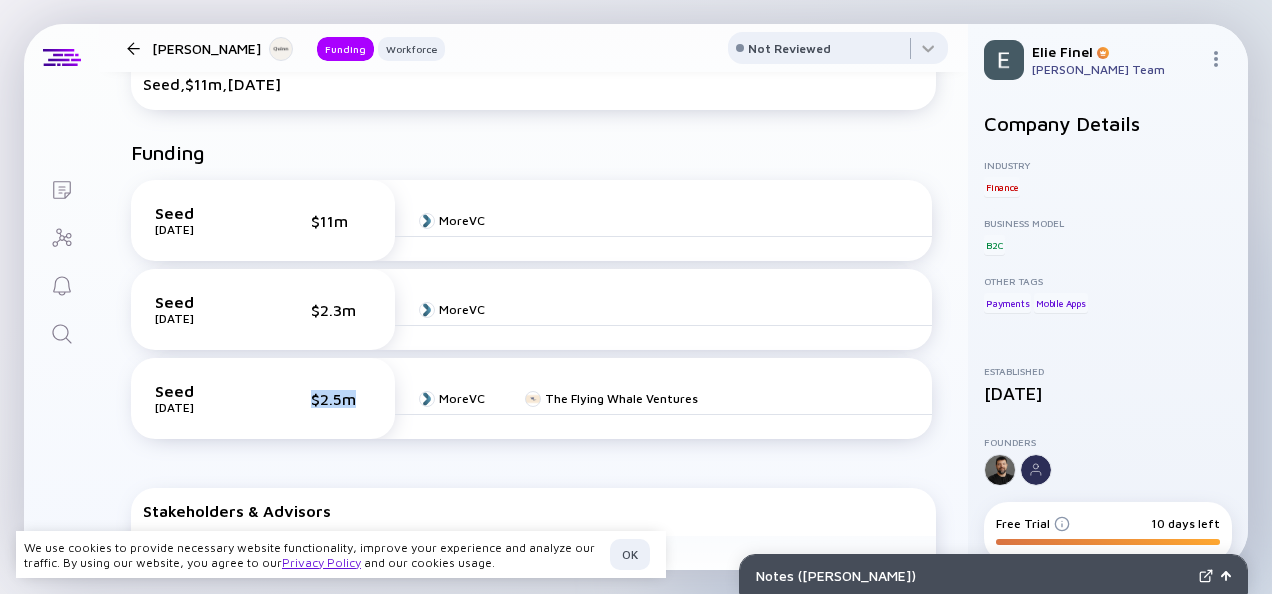 click on "$2.5m" at bounding box center [341, 399] 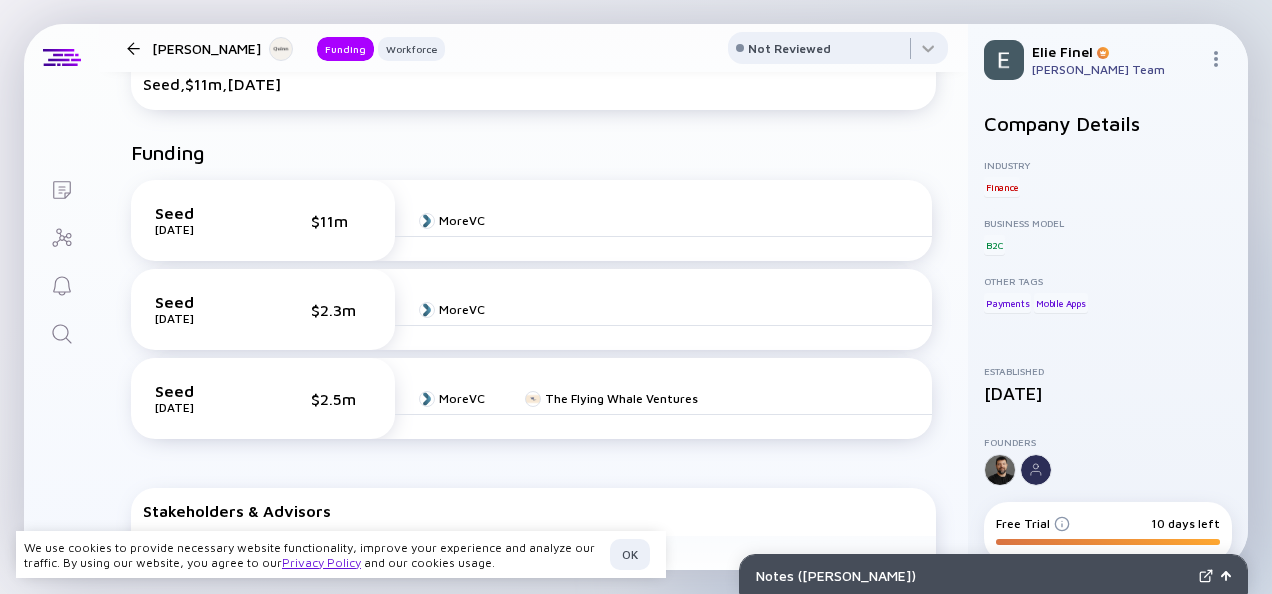 click on "Seed   Jan 2022   $2.5m MoreVC The Flying Whale Ventures" at bounding box center (531, 398) 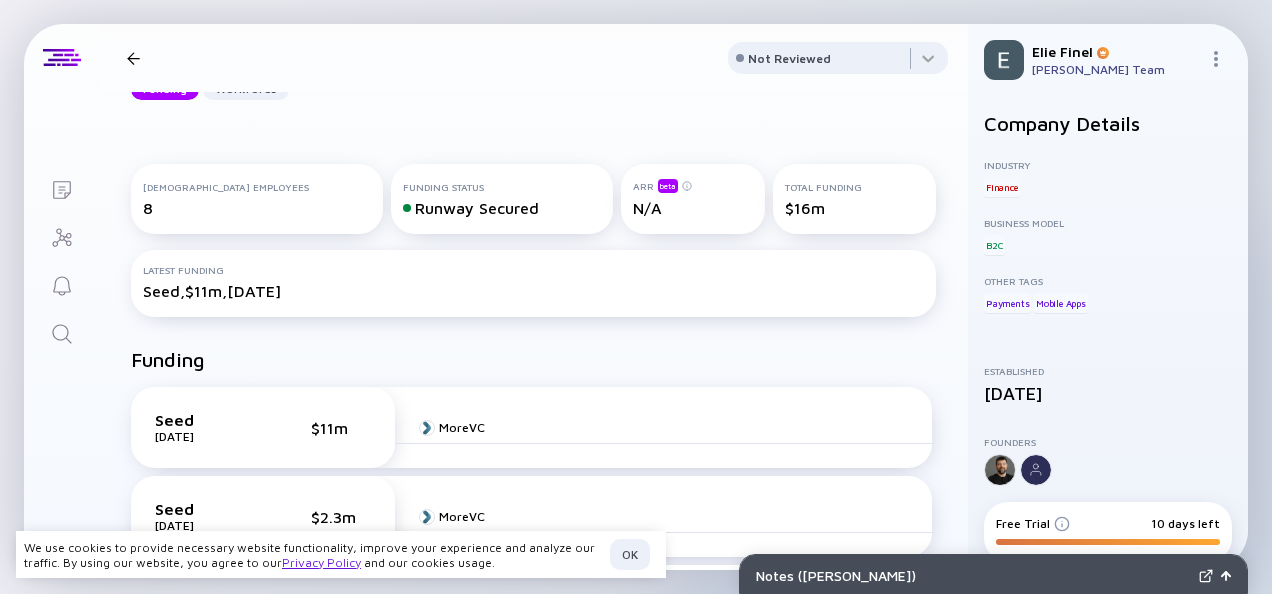 scroll, scrollTop: 0, scrollLeft: 0, axis: both 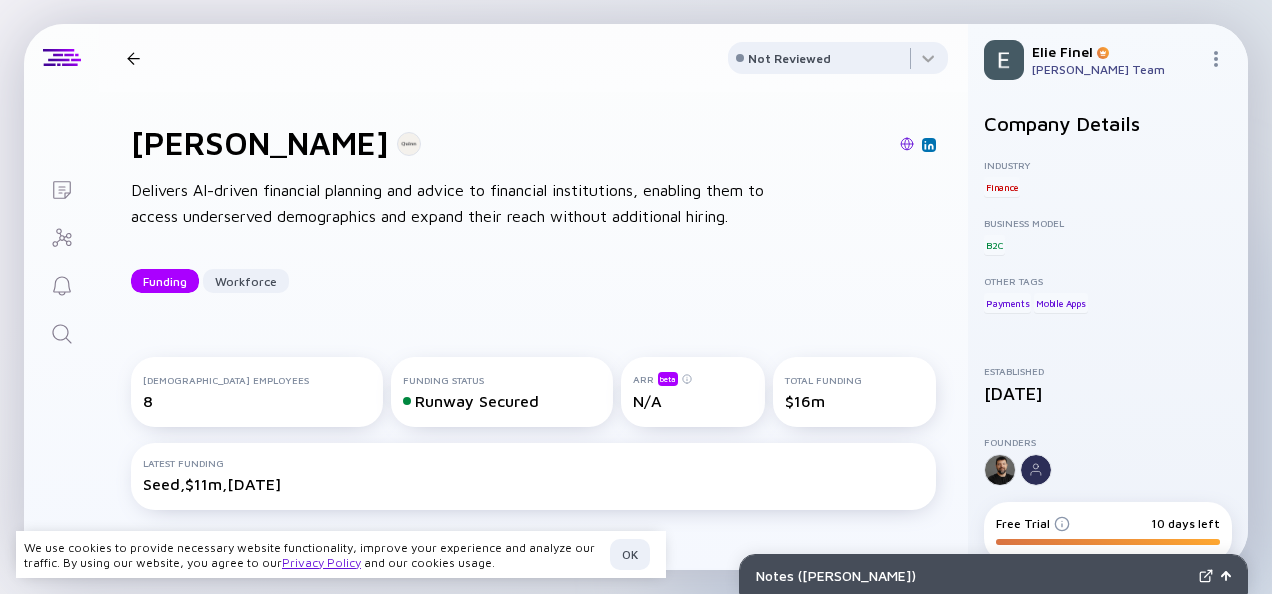 click on "Quinn Funding Workforce" at bounding box center (282, 58) 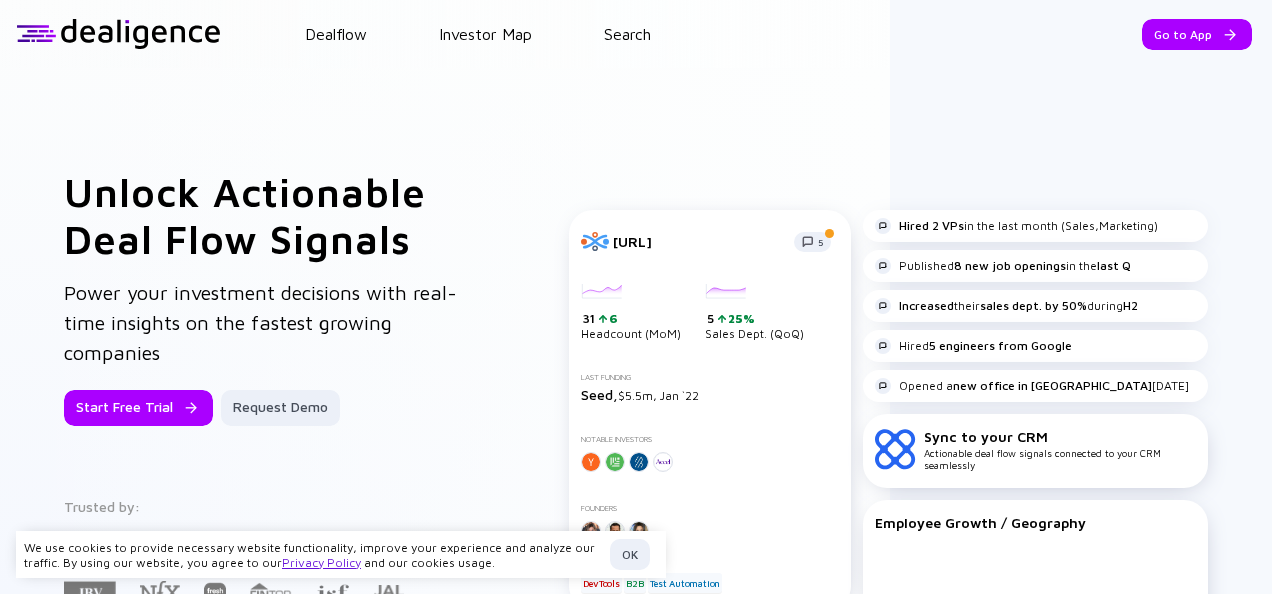 click on "Dealflow Investor Map Search Go to App Dealflow Investor Map Go to App" at bounding box center [636, 34] 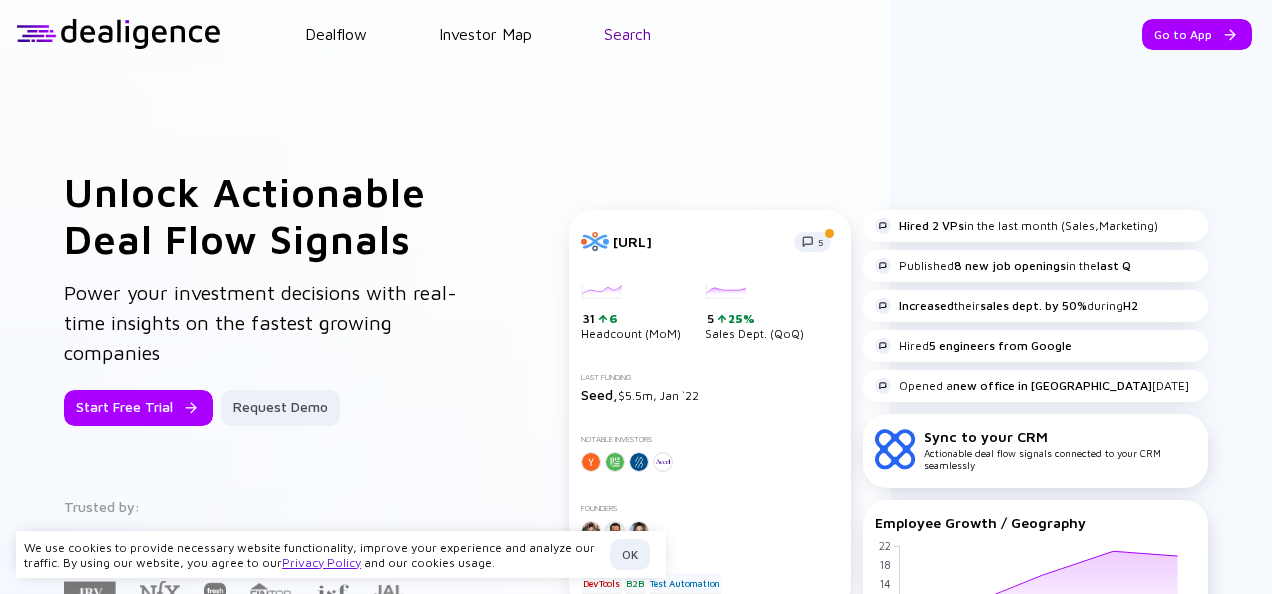 click on "Search" at bounding box center (627, 34) 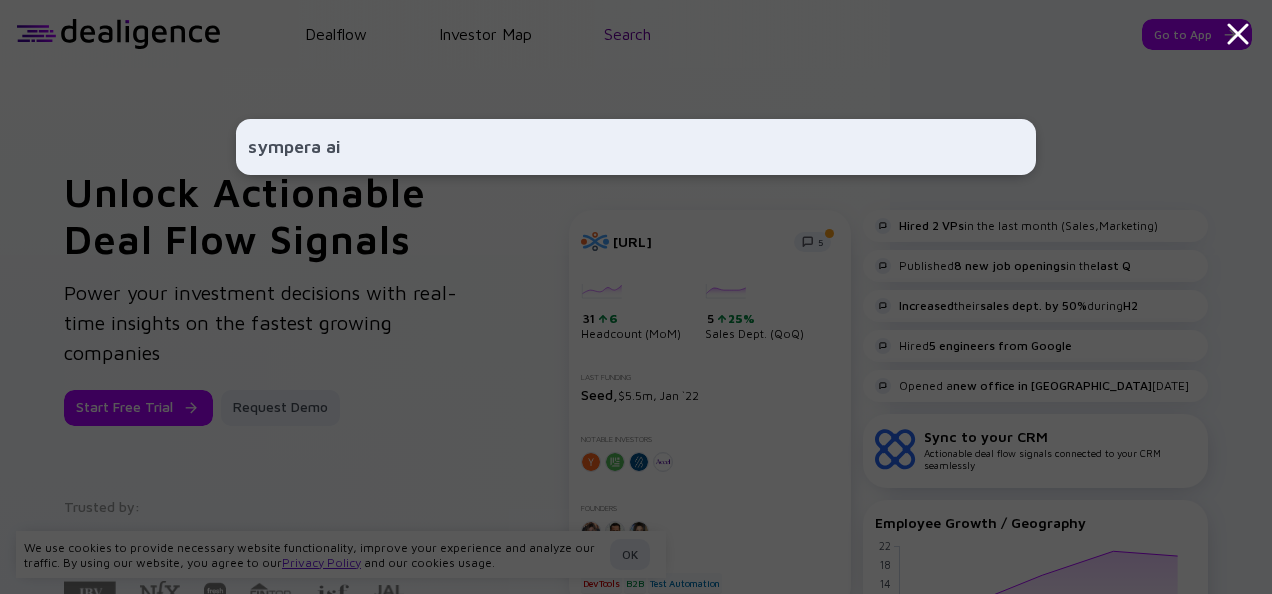 type on "sympera ai" 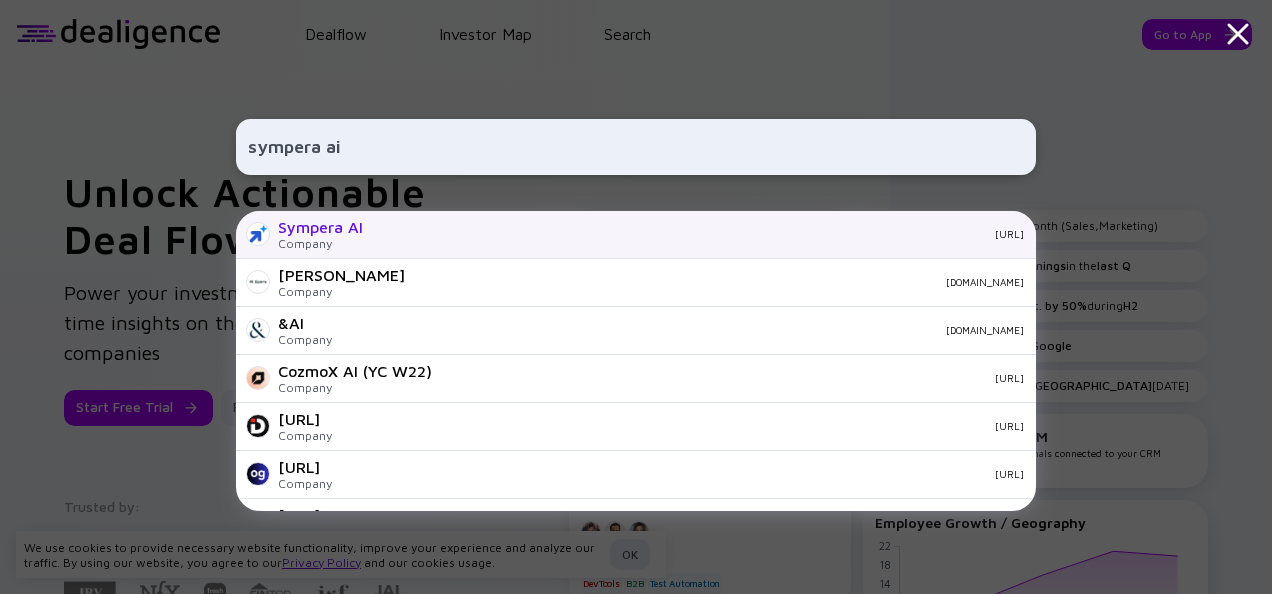 click on "Sympera AI Company sympera.ai" at bounding box center (636, 235) 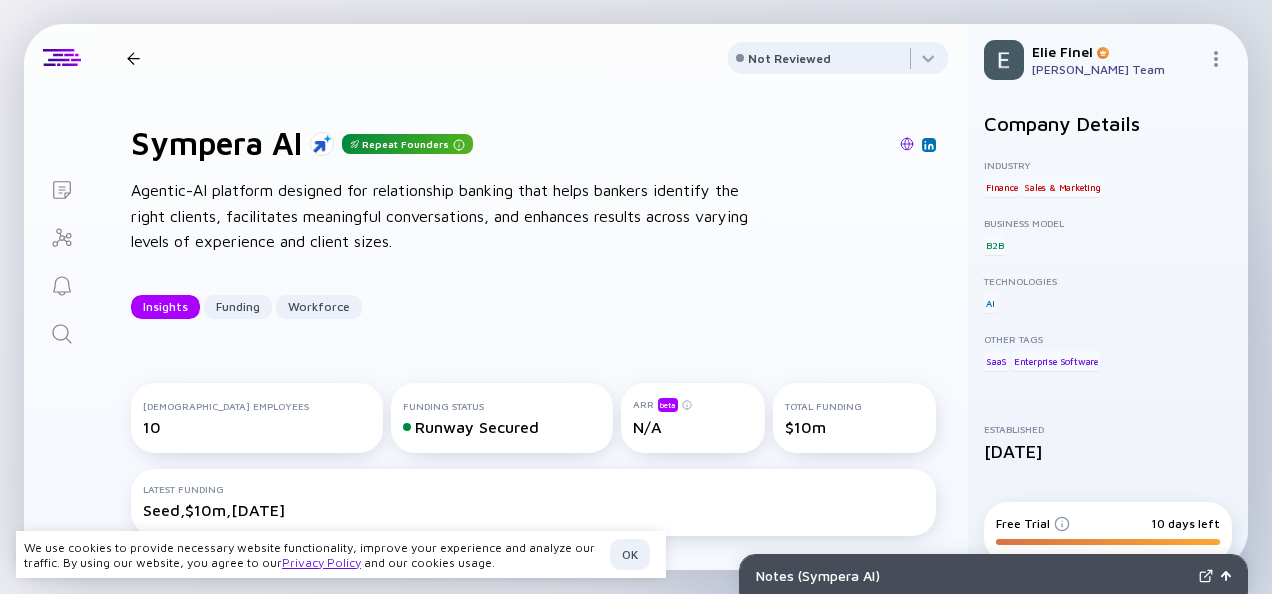 click on "Sympera AI Insights Funding Workforce Not Reviewed" at bounding box center (533, 58) 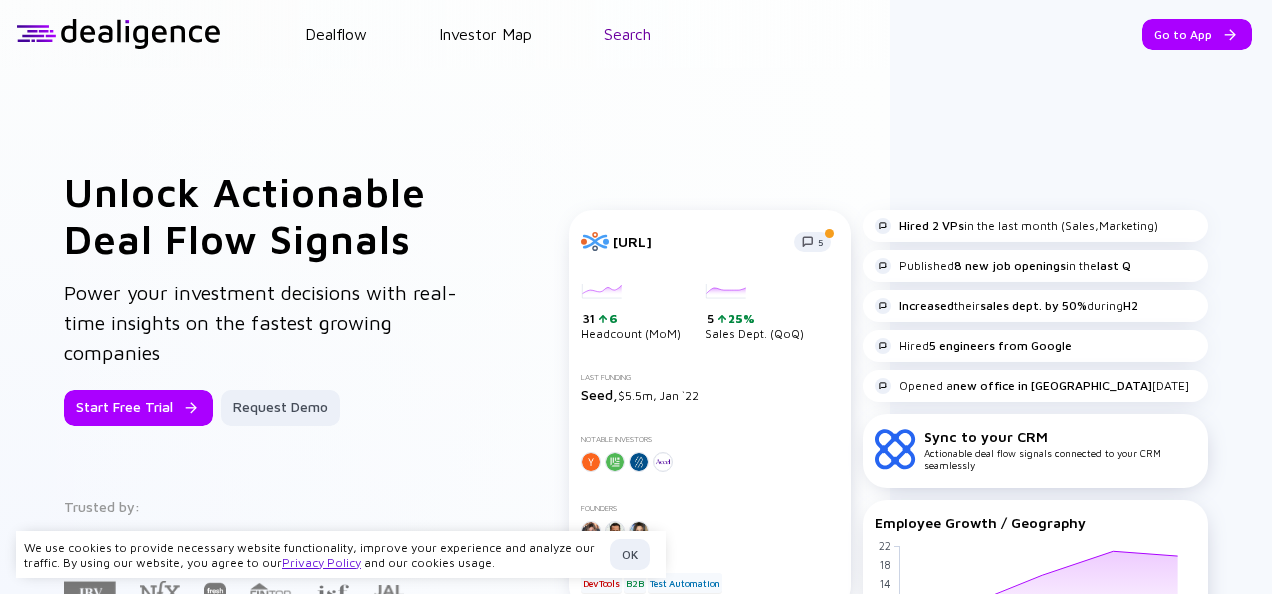 drag, startPoint x: 612, startPoint y: 14, endPoint x: 615, endPoint y: 30, distance: 16.27882 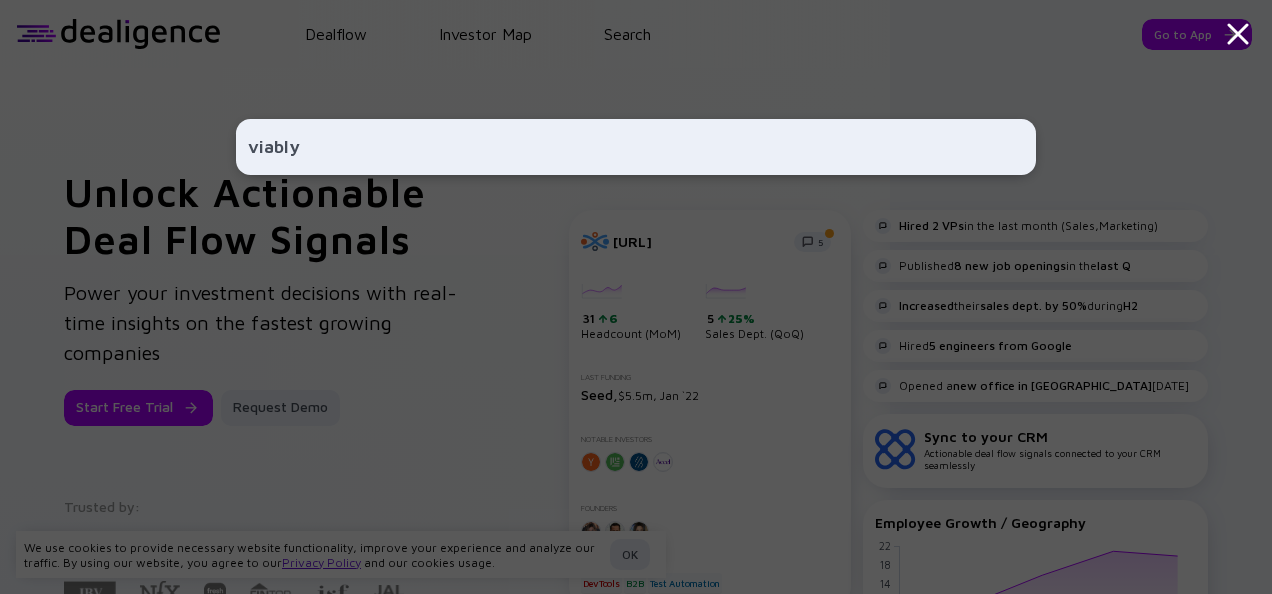 type on "viably" 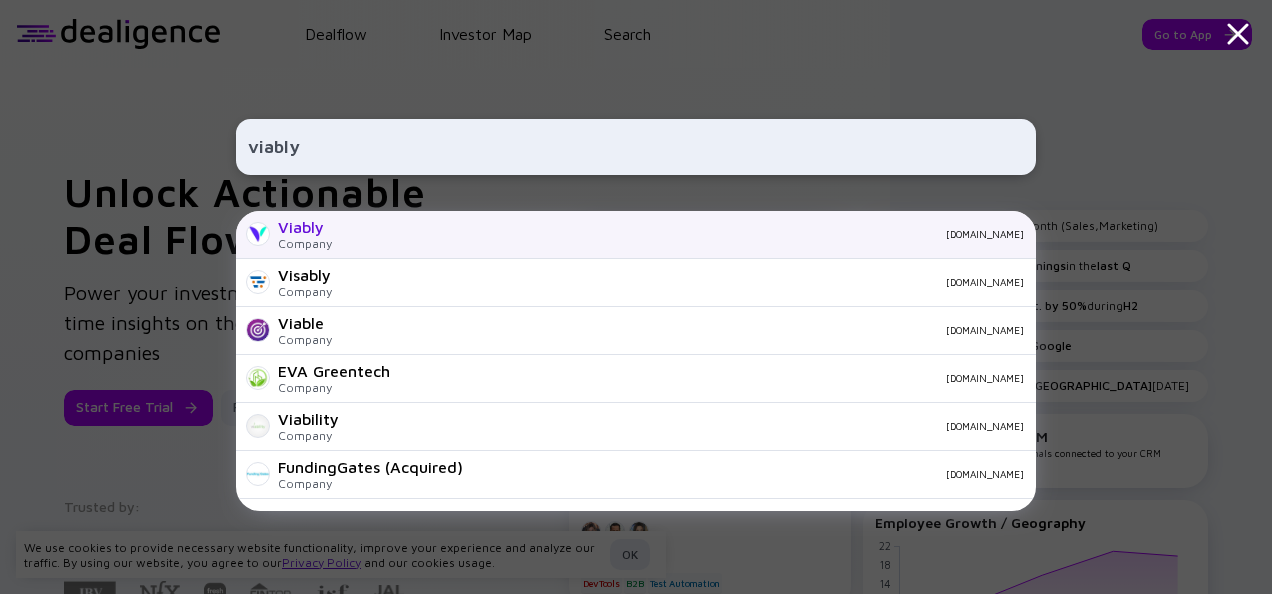 click on "Viably Company runviably.com" at bounding box center [636, 235] 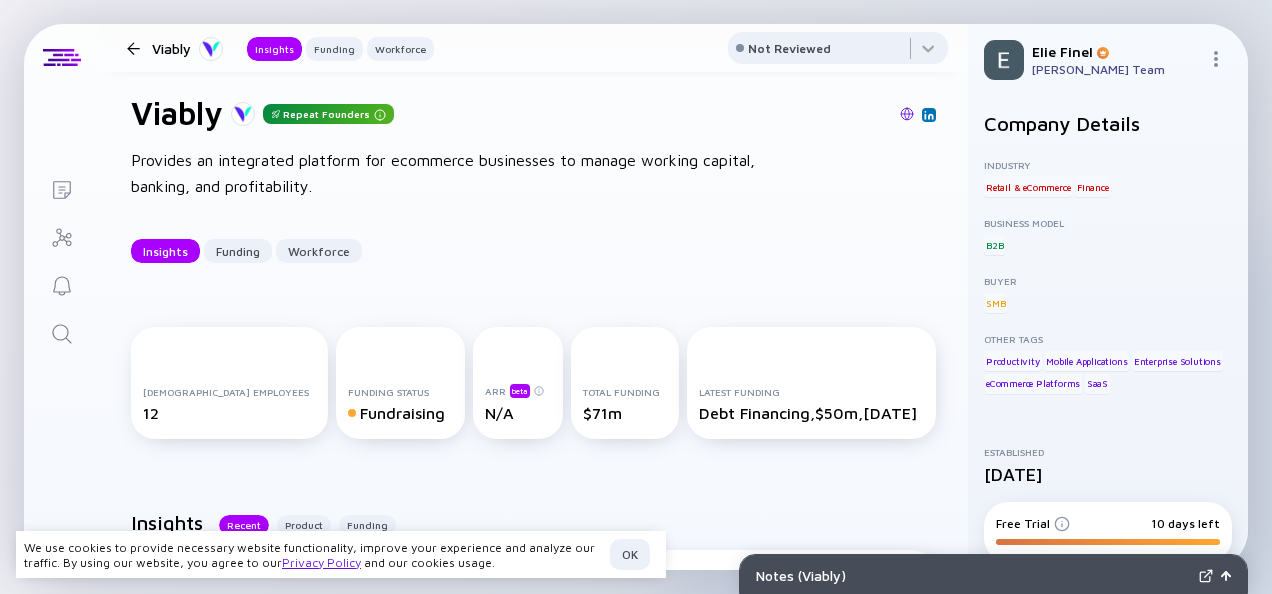 scroll, scrollTop: 0, scrollLeft: 0, axis: both 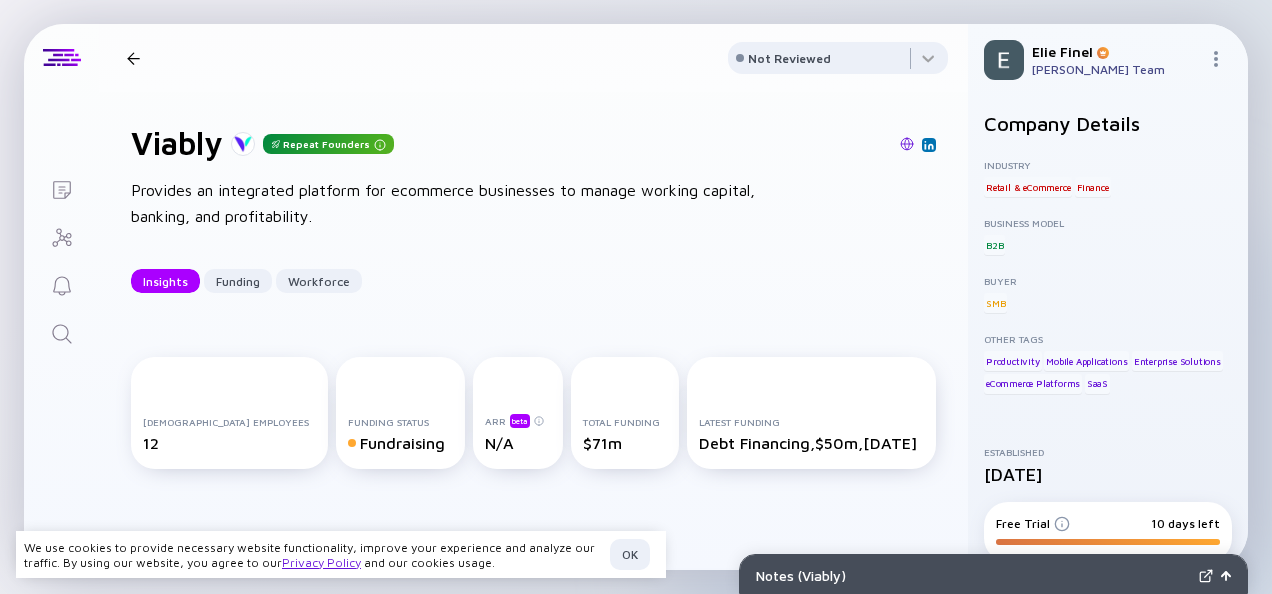 click at bounding box center (133, 58) 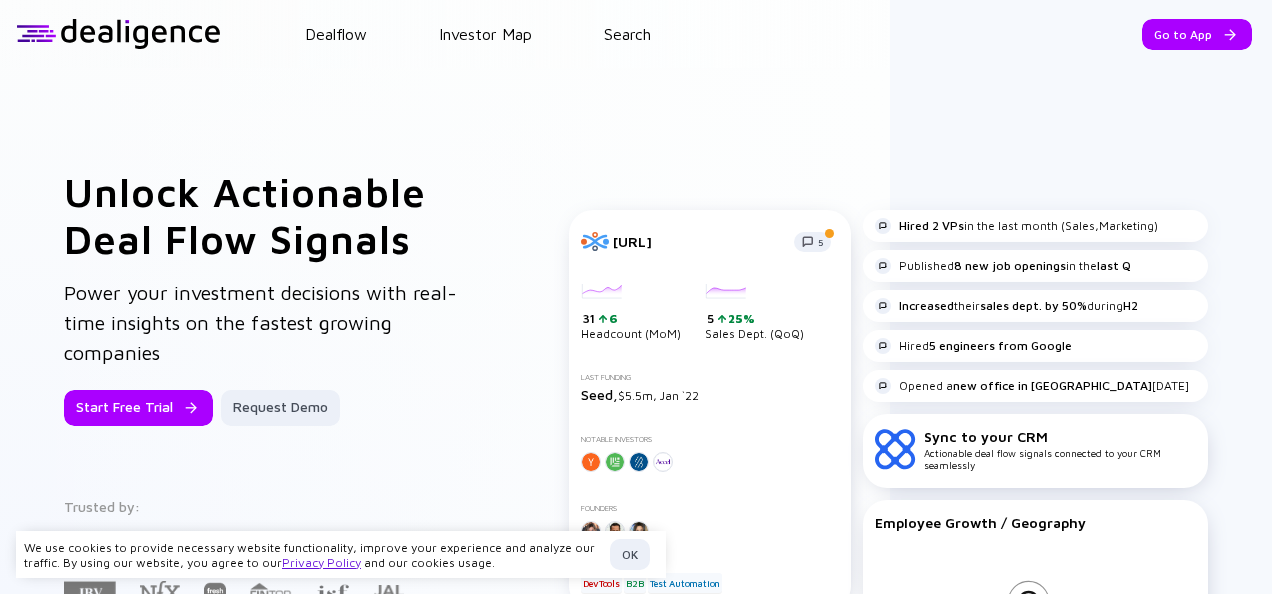 click on "Dealflow Investor Map Search Go to App Dealflow Investor Map Go to App" at bounding box center (636, 34) 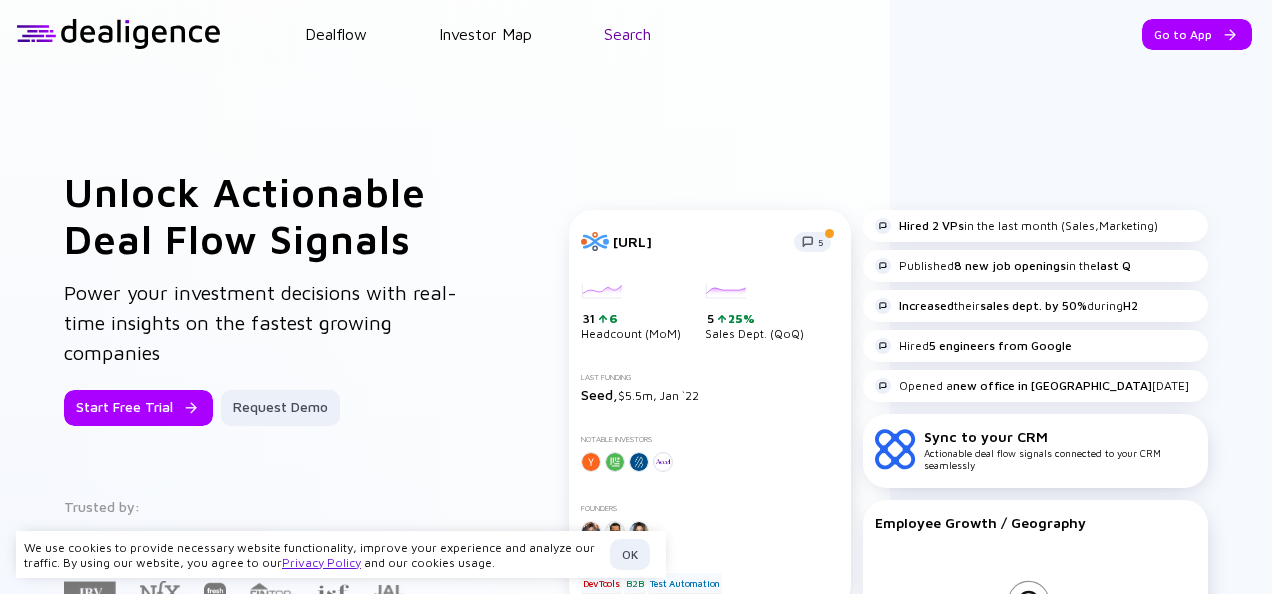 click on "Search" at bounding box center (627, 34) 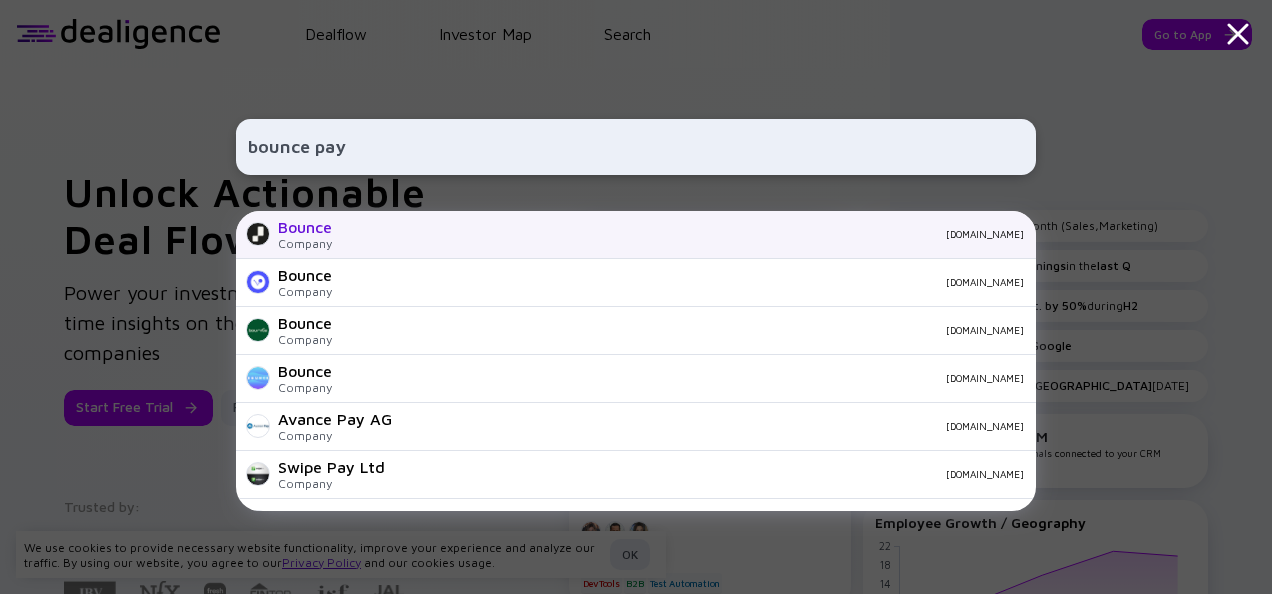 type on "bounce pay" 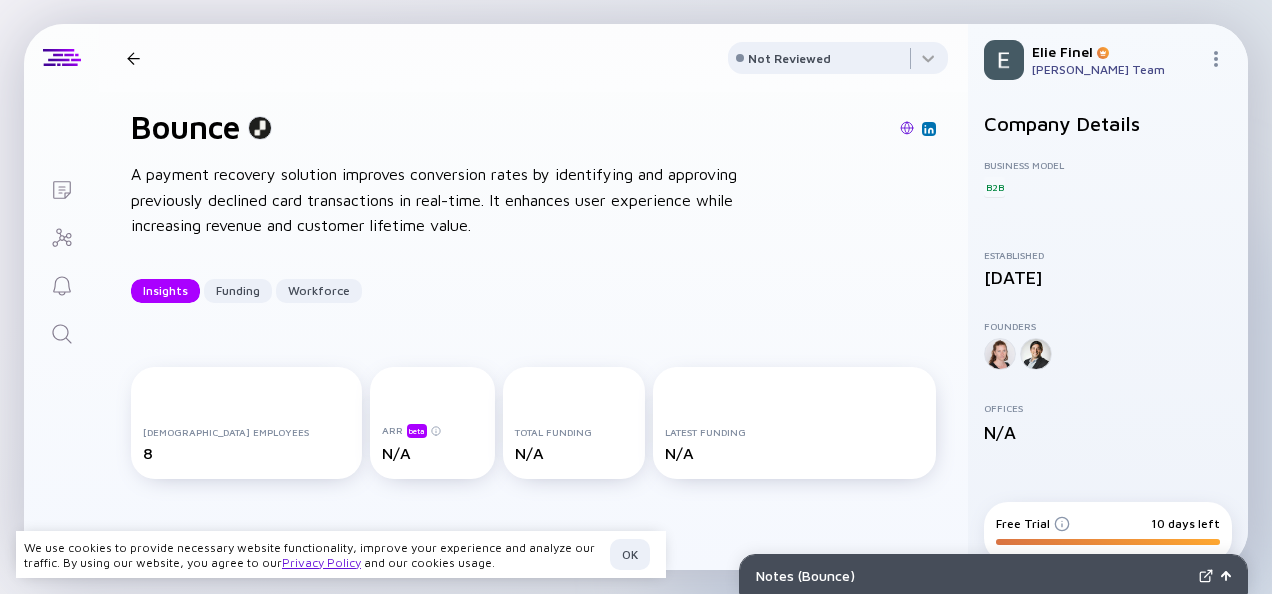 scroll, scrollTop: 25, scrollLeft: 0, axis: vertical 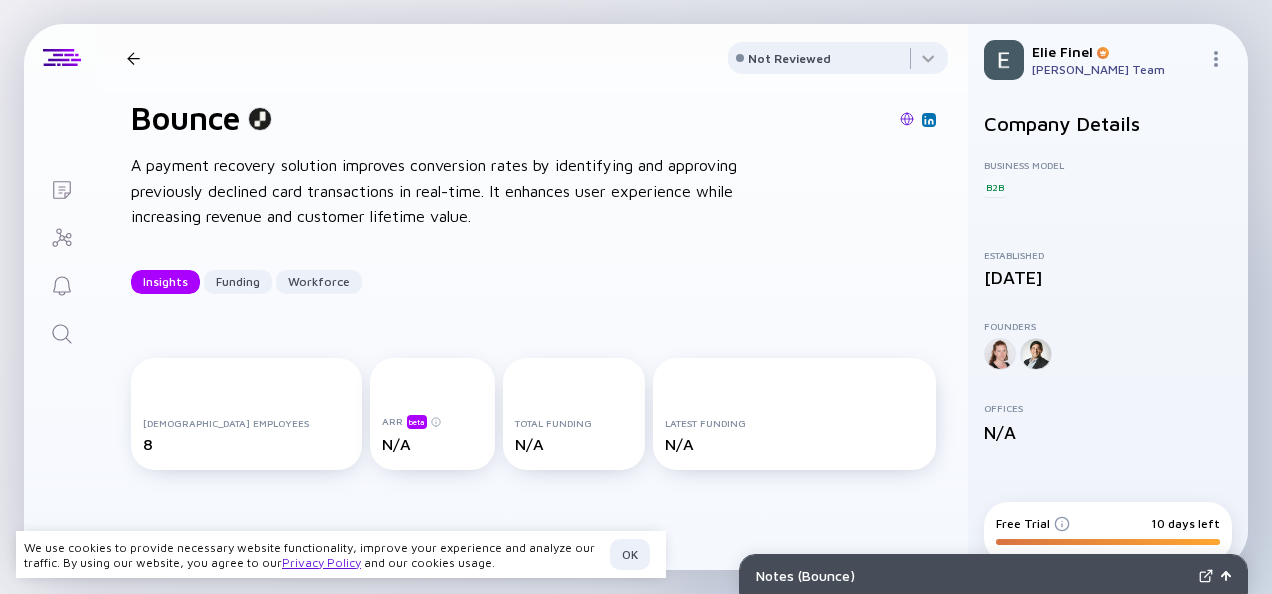 click at bounding box center (907, 119) 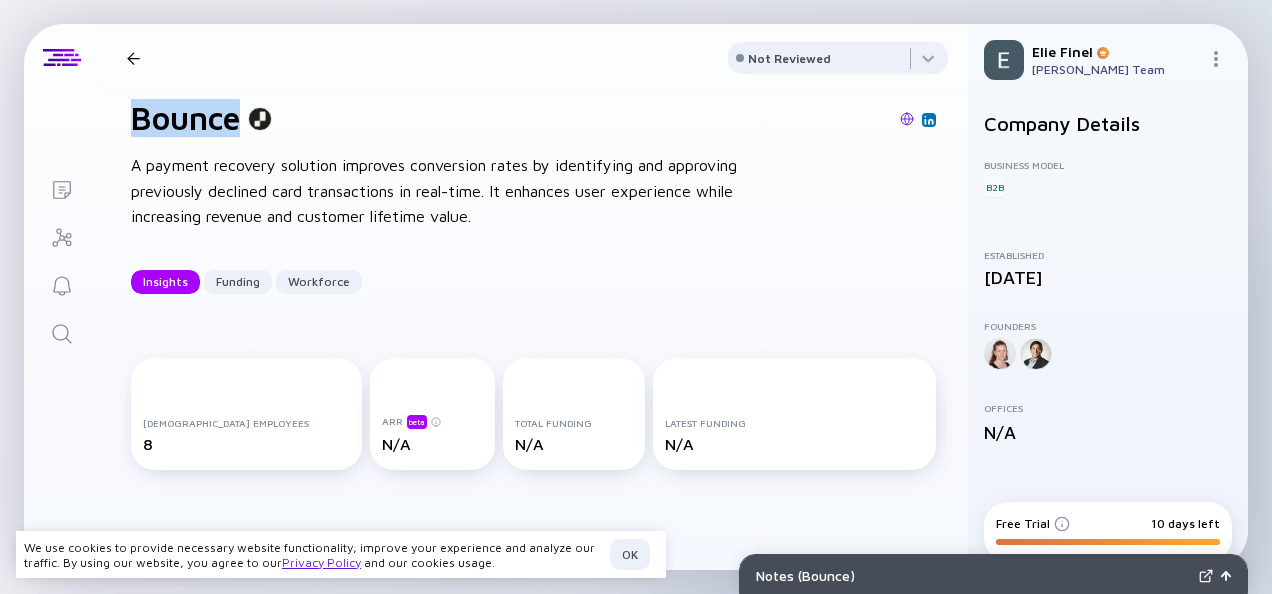 click on "Bounce" at bounding box center (185, 118) 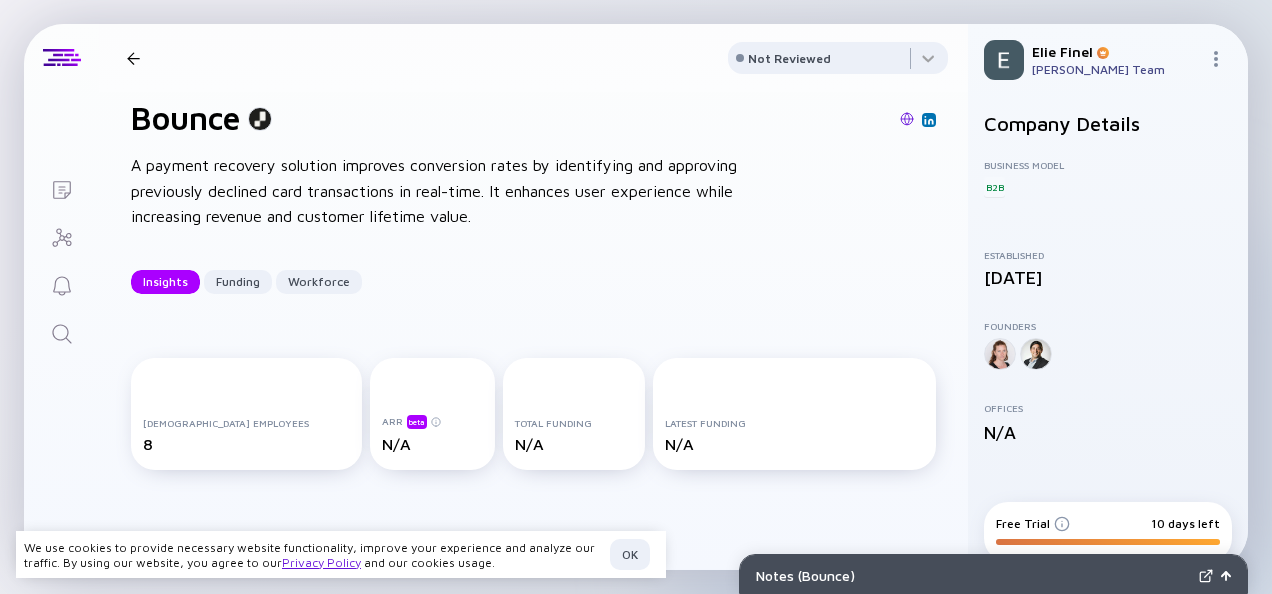 click on "Bounce A payment recovery solution improves conversion rates by identifying and approving previously declined card transactions in real-time. It enhances user experience while increasing revenue and customer lifetime value. Insights Funding Workforce" at bounding box center [533, 196] 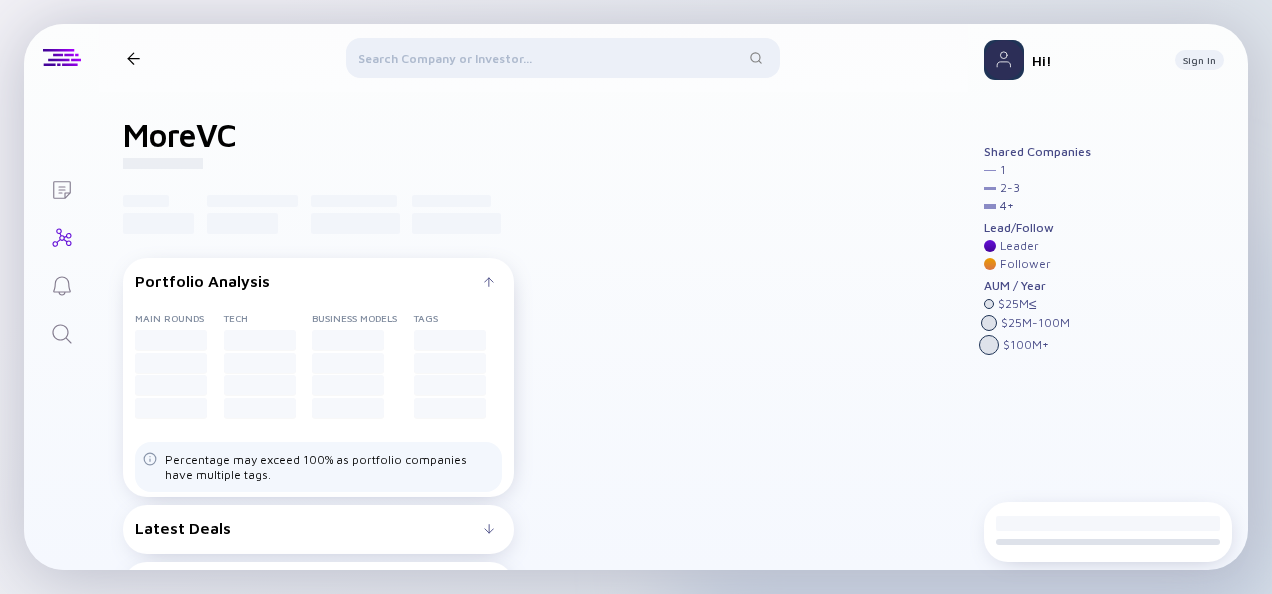 scroll, scrollTop: 0, scrollLeft: 0, axis: both 